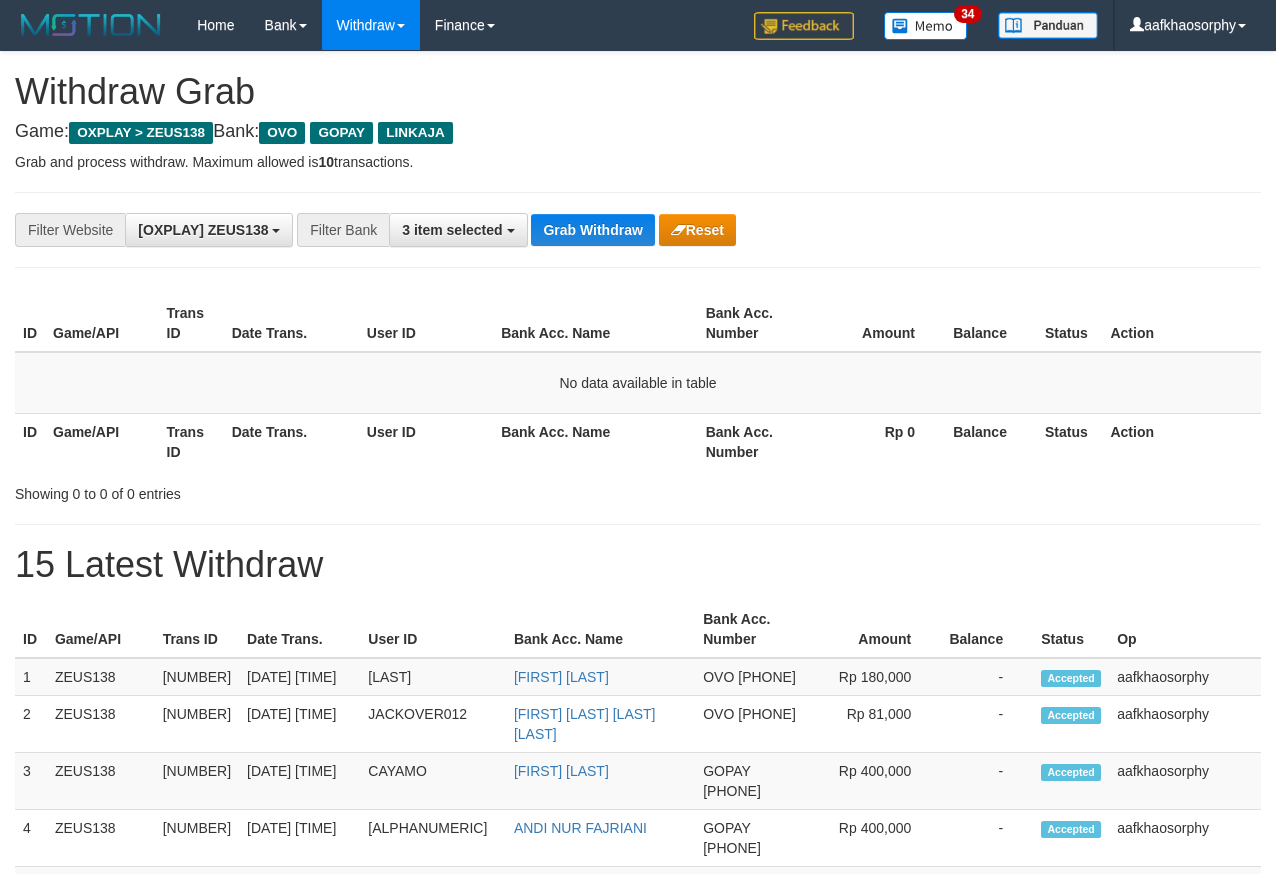scroll, scrollTop: 0, scrollLeft: 0, axis: both 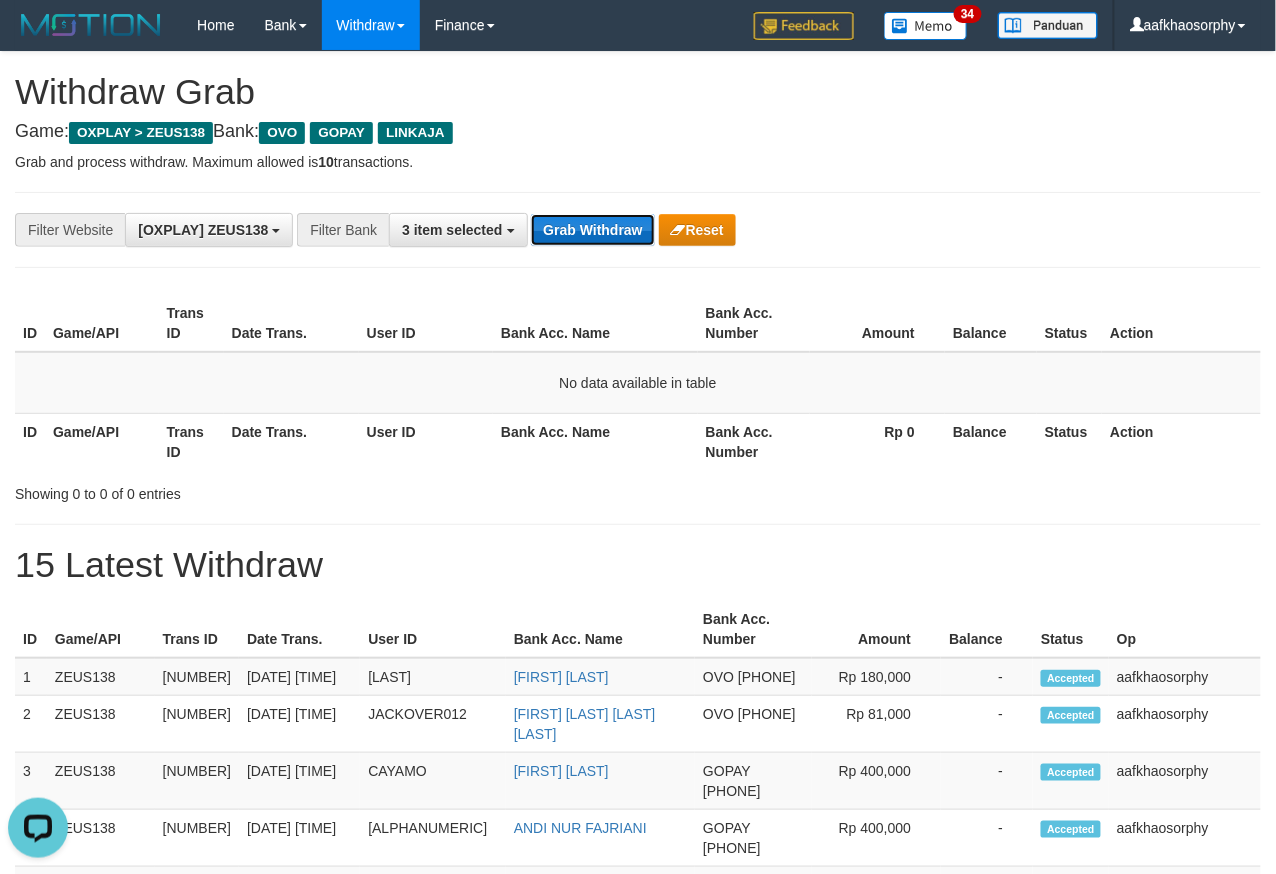click on "Grab Withdraw" at bounding box center (592, 230) 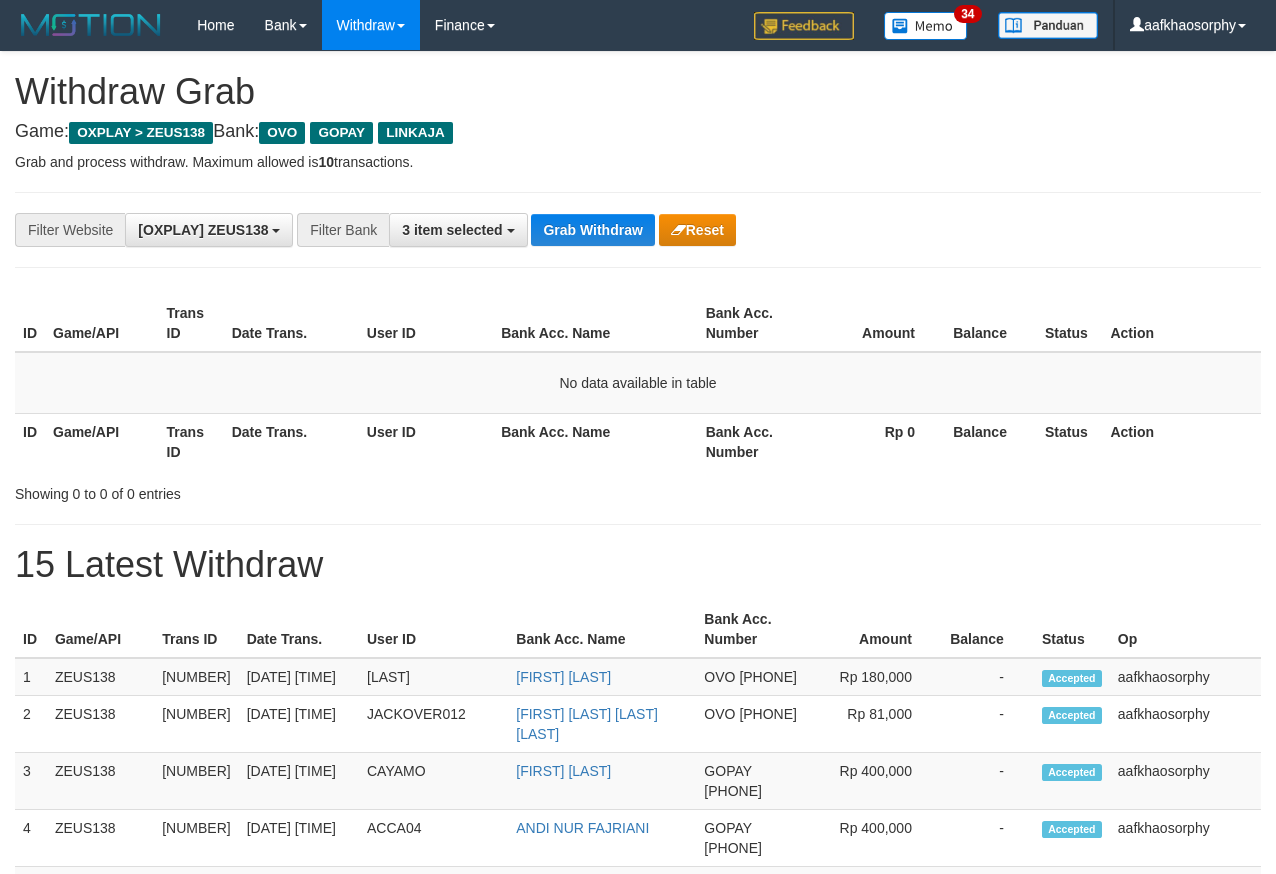 scroll, scrollTop: 0, scrollLeft: 0, axis: both 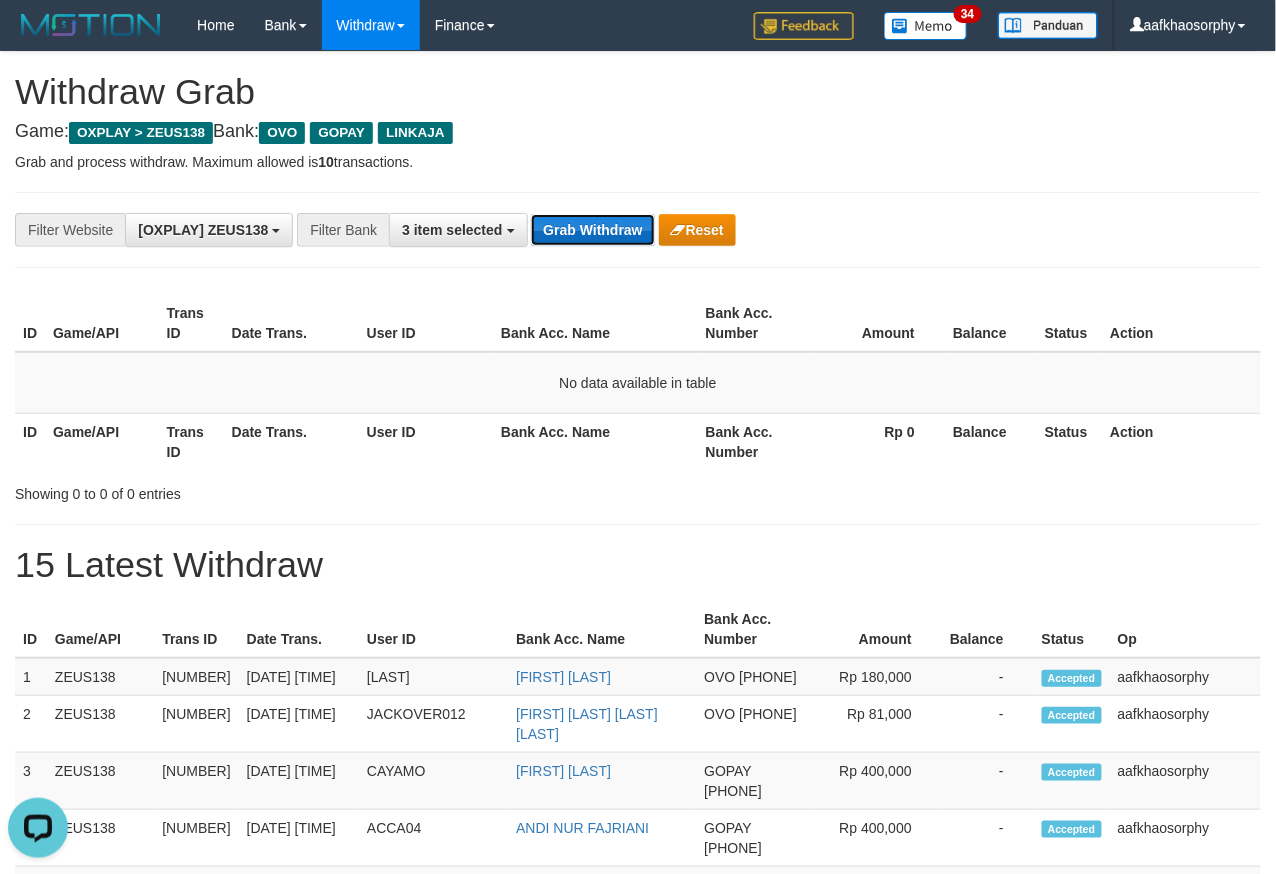 click on "Grab Withdraw" at bounding box center (592, 230) 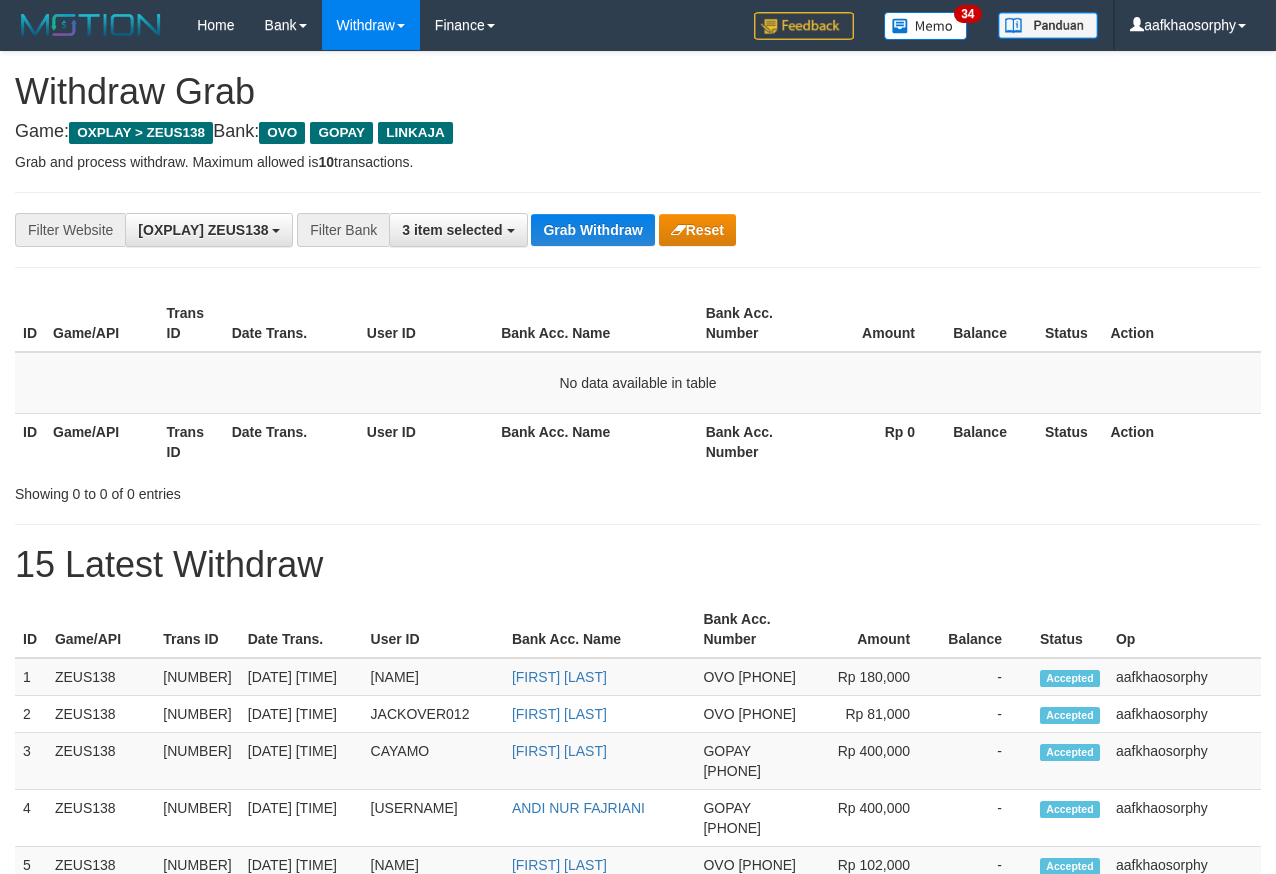 scroll, scrollTop: 0, scrollLeft: 0, axis: both 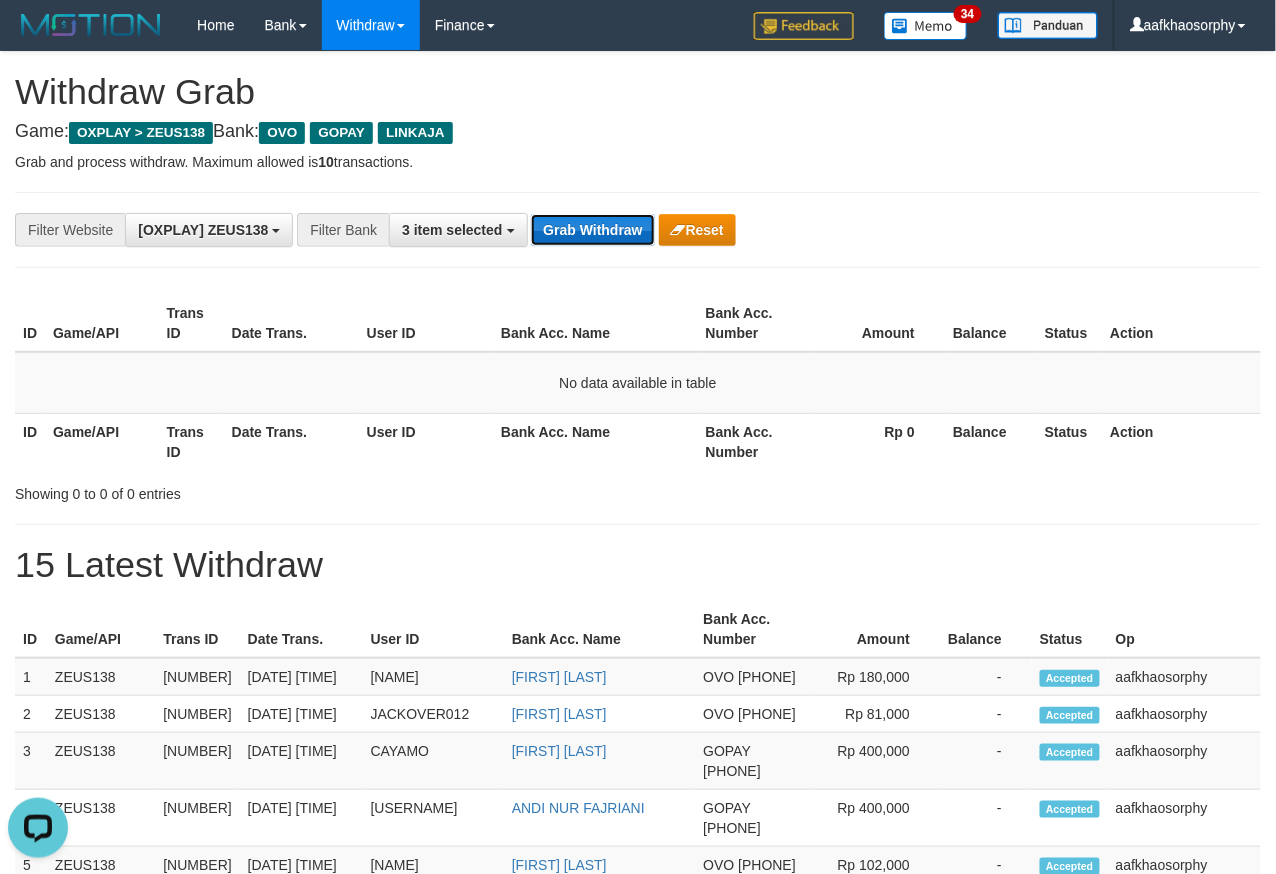 click on "Grab Withdraw" at bounding box center [592, 230] 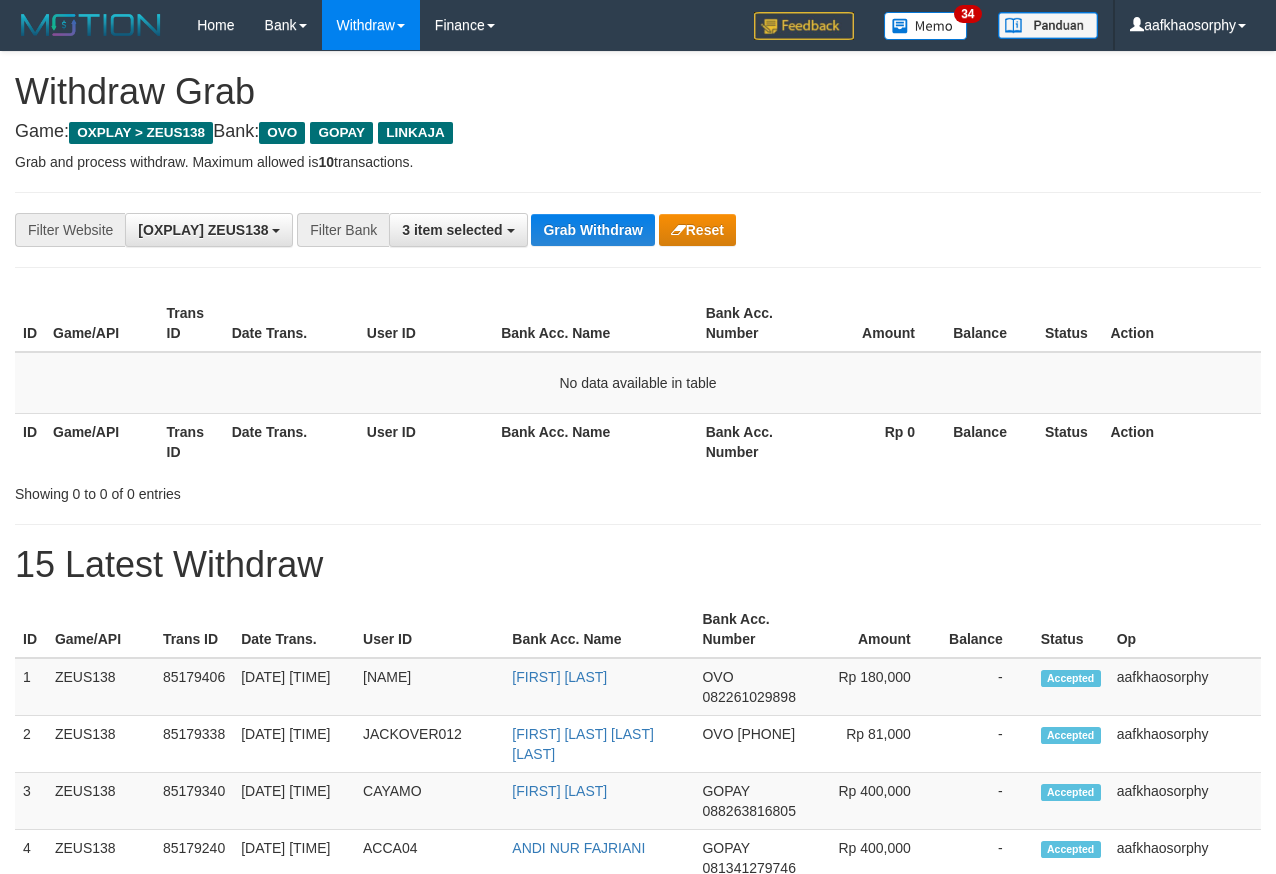 scroll, scrollTop: 0, scrollLeft: 0, axis: both 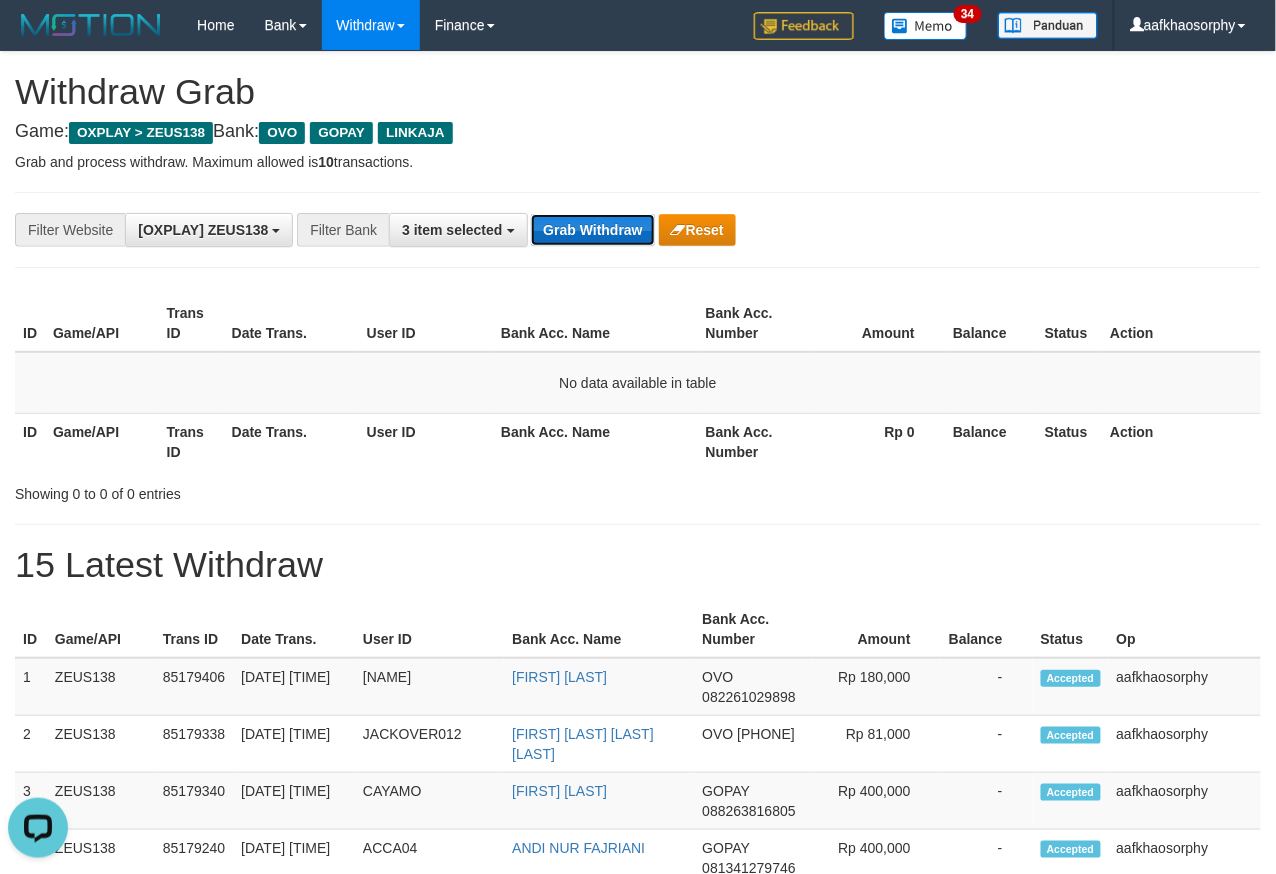 click on "Grab Withdraw" at bounding box center (592, 230) 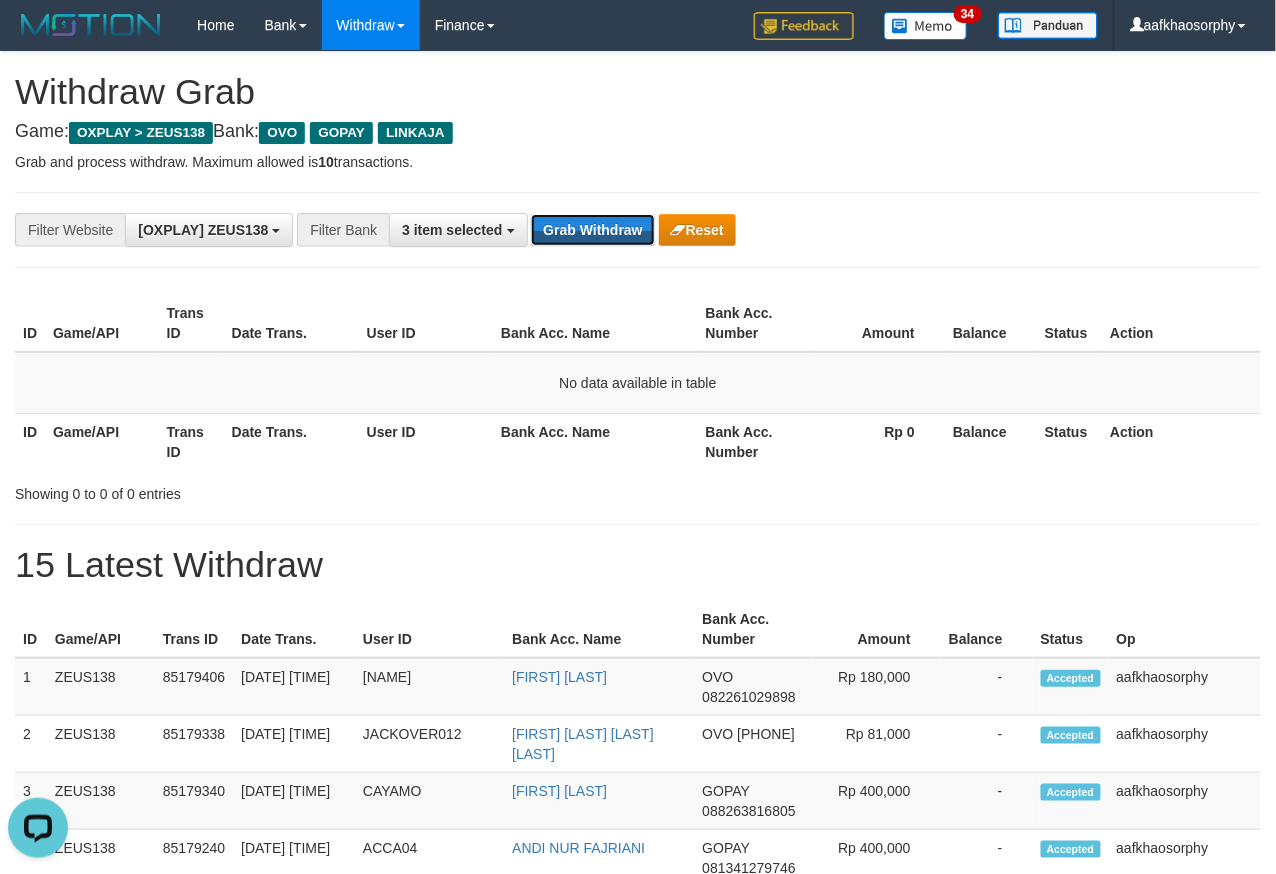 drag, startPoint x: 597, startPoint y: 227, endPoint x: 1026, endPoint y: 473, distance: 494.52704 